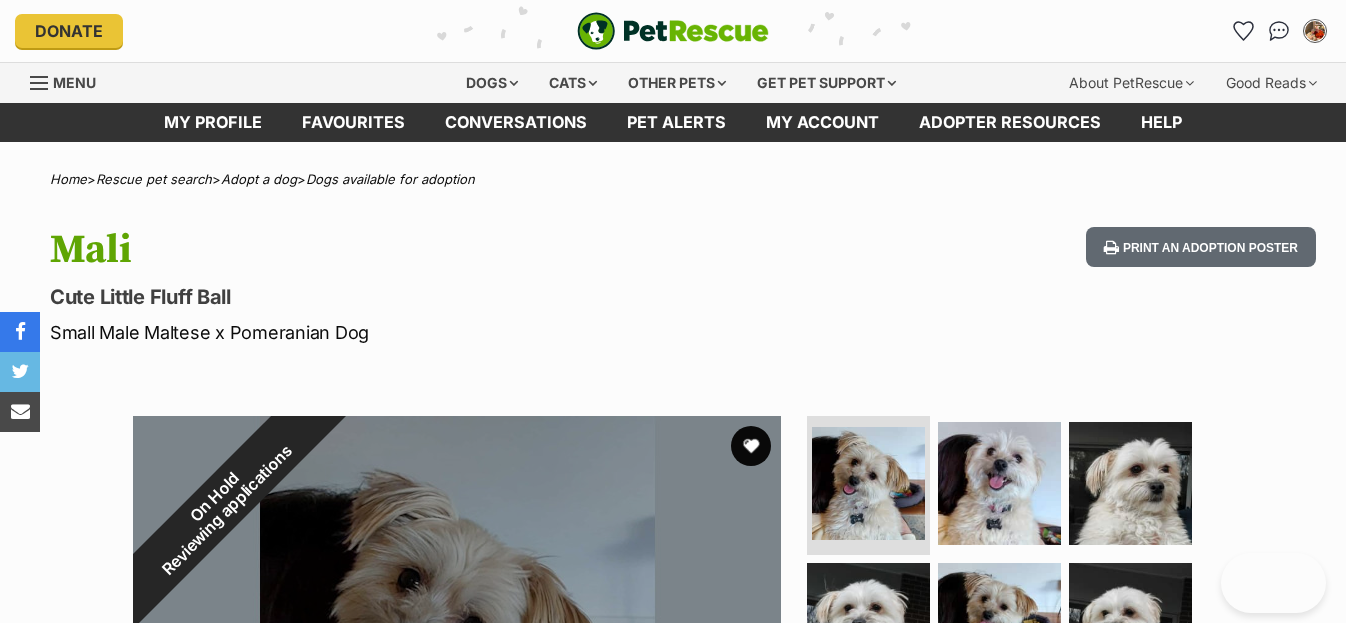 scroll, scrollTop: 400, scrollLeft: 0, axis: vertical 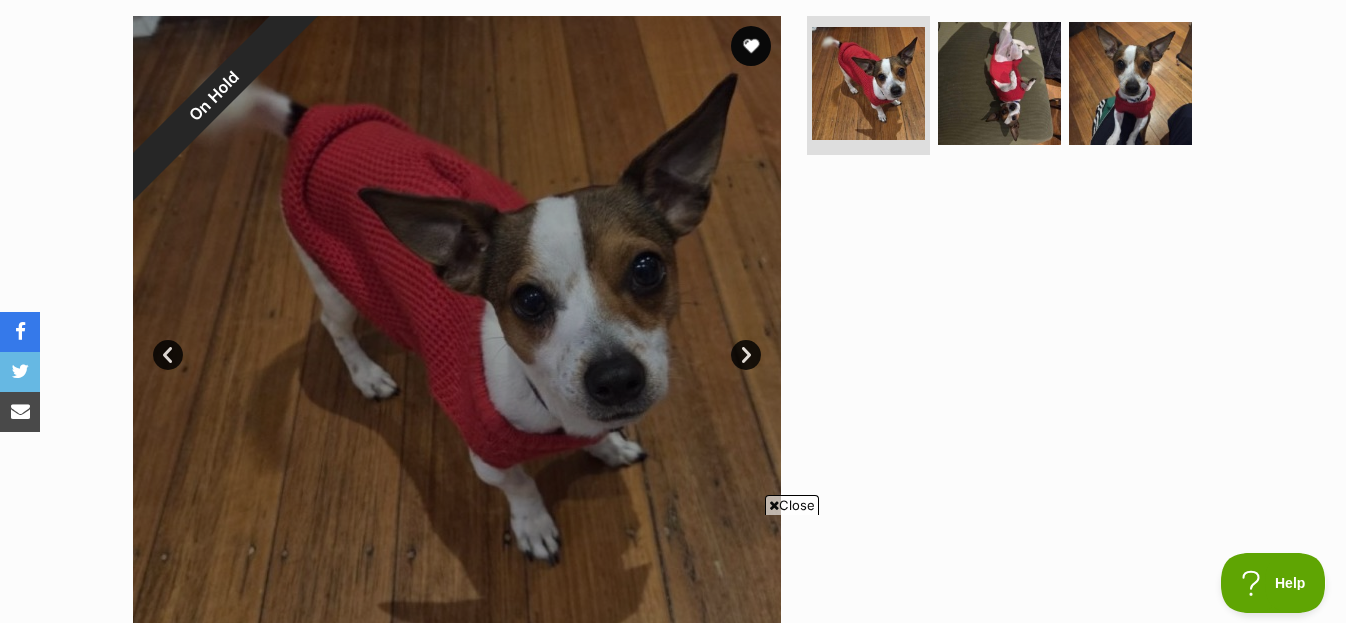 click on "Close" at bounding box center [792, 505] 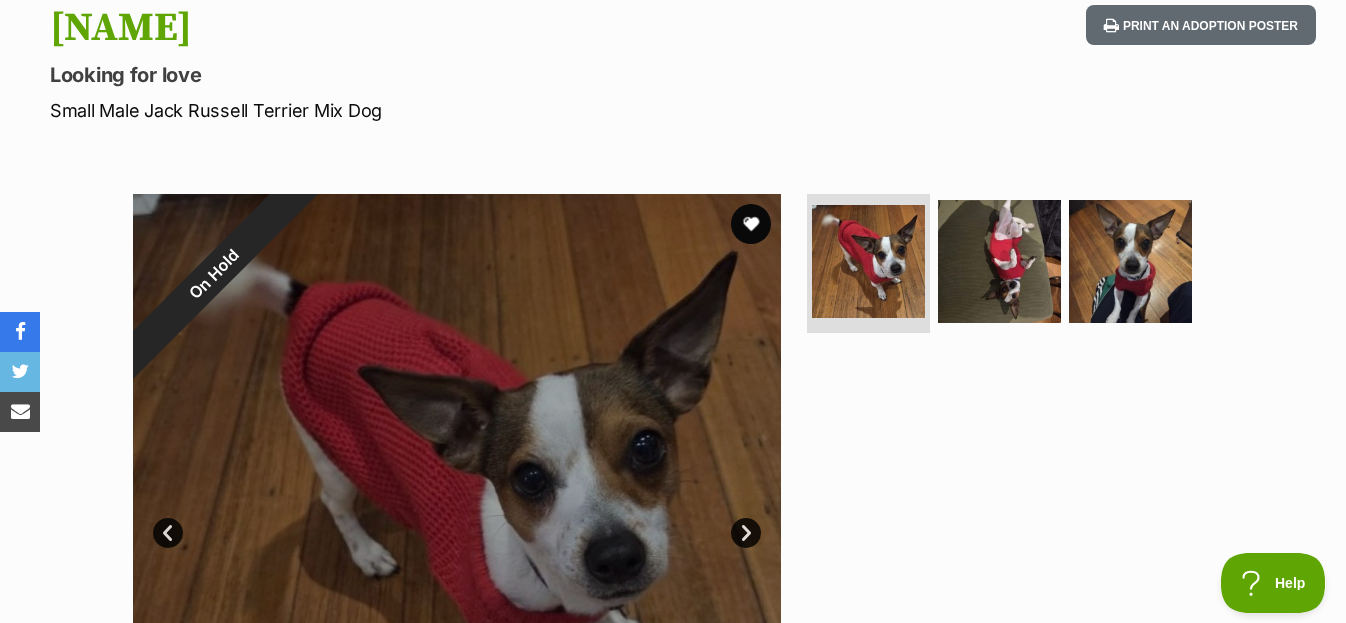 scroll, scrollTop: 439, scrollLeft: 0, axis: vertical 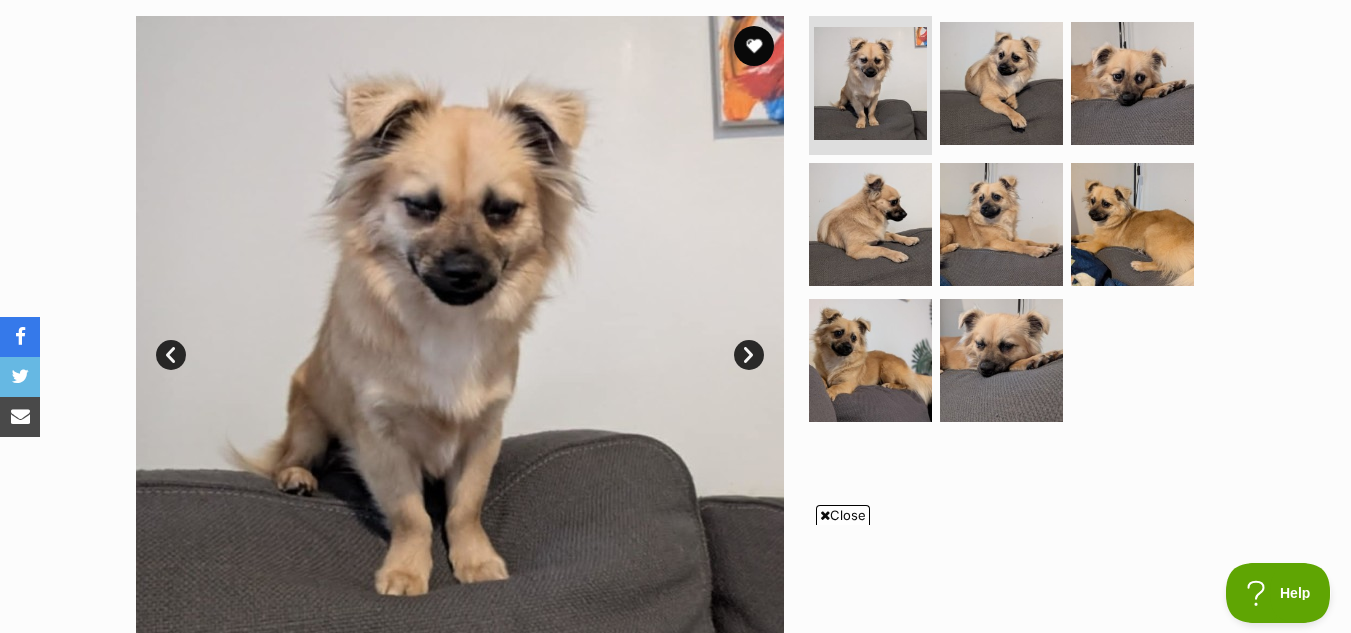 click on "Close" at bounding box center [843, 515] 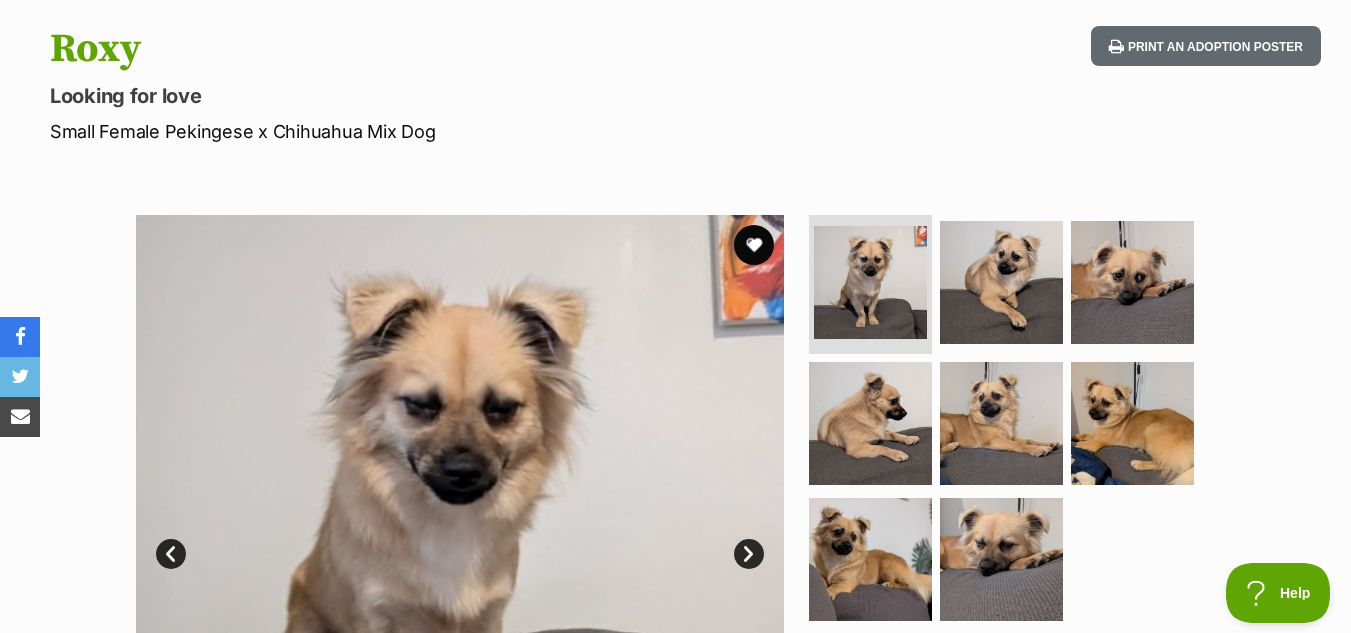 scroll, scrollTop: 200, scrollLeft: 0, axis: vertical 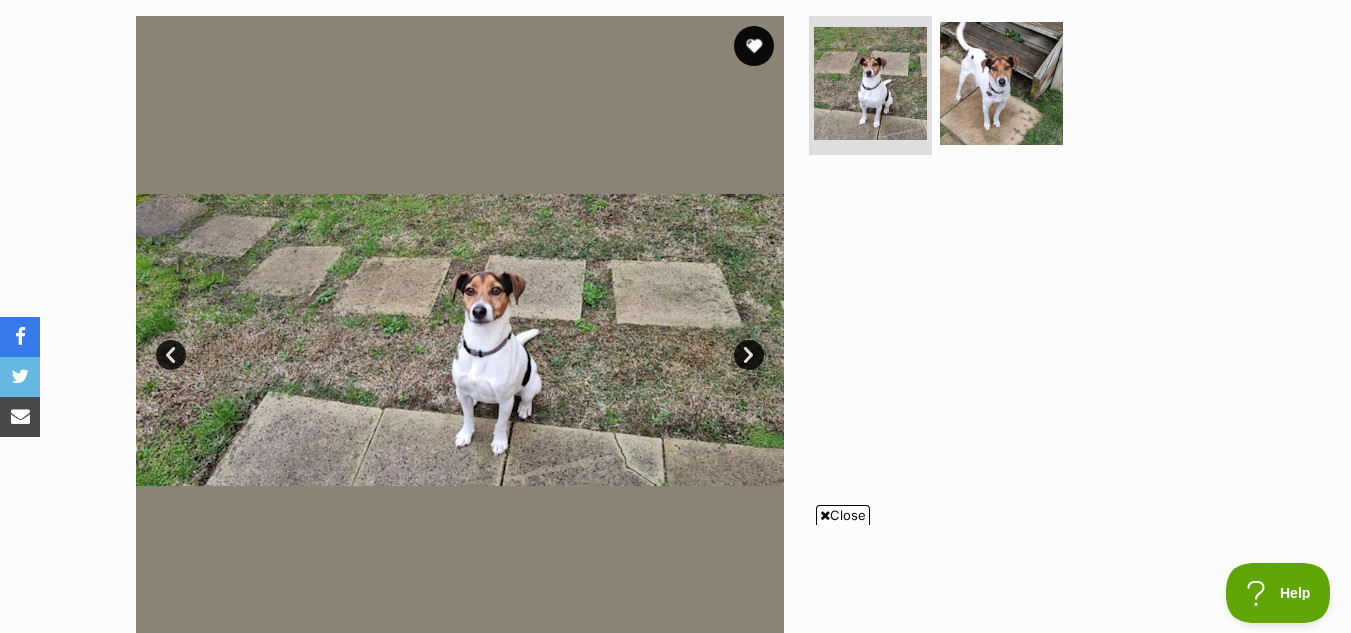 click on "Next" at bounding box center (749, 355) 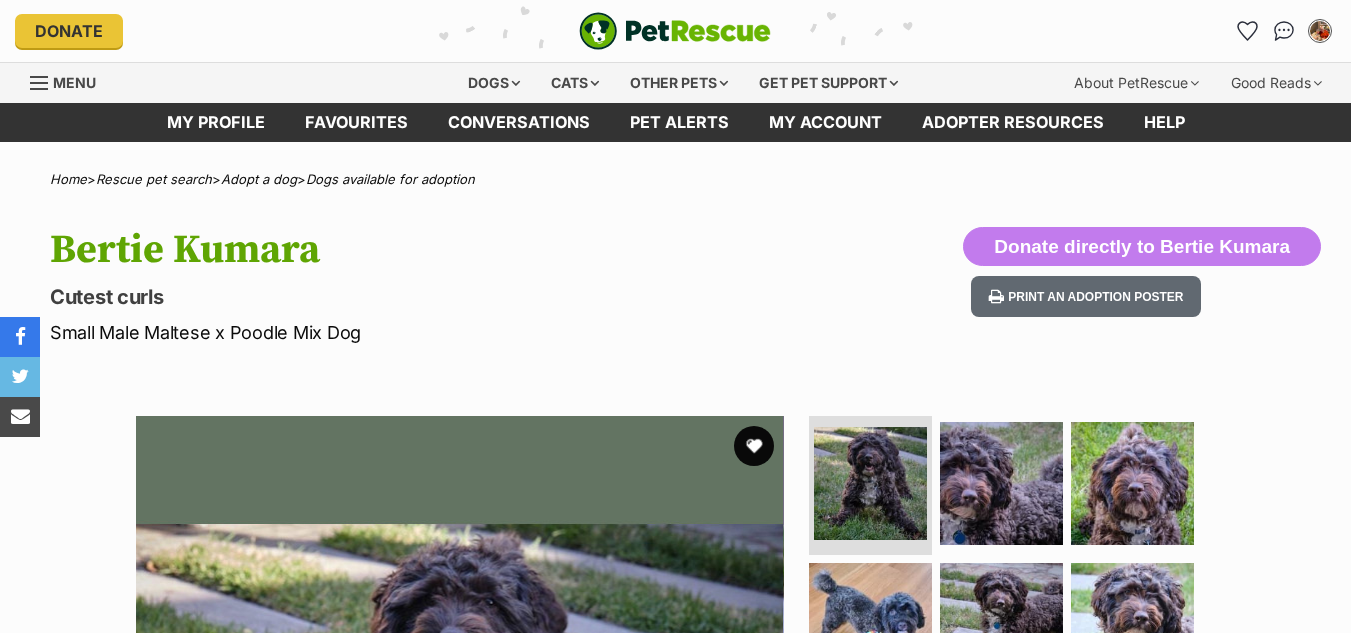 scroll, scrollTop: 0, scrollLeft: 0, axis: both 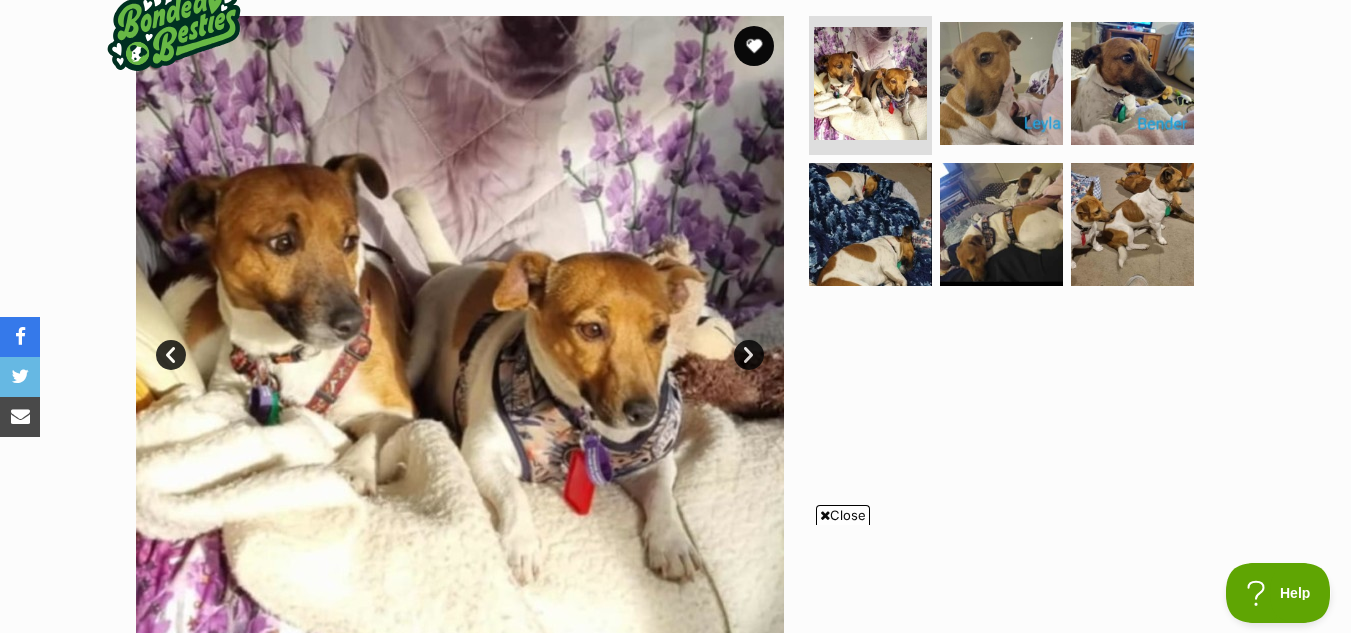 click on "Close" at bounding box center (843, 515) 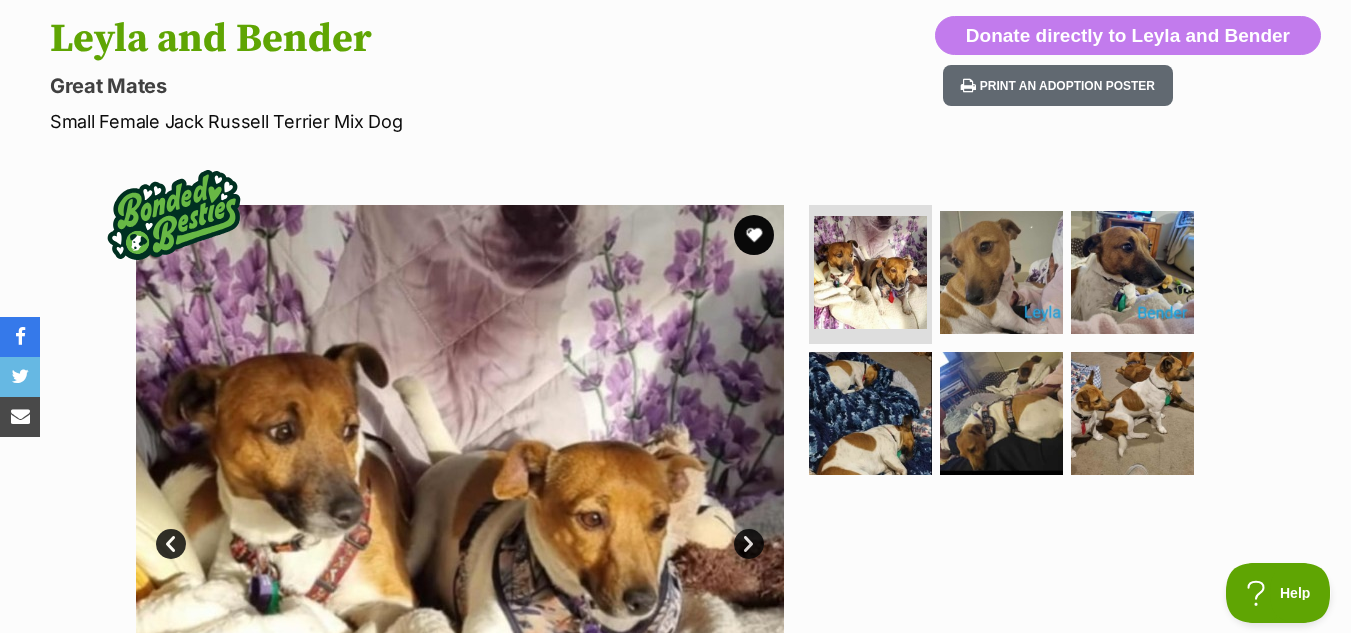 scroll, scrollTop: 100, scrollLeft: 0, axis: vertical 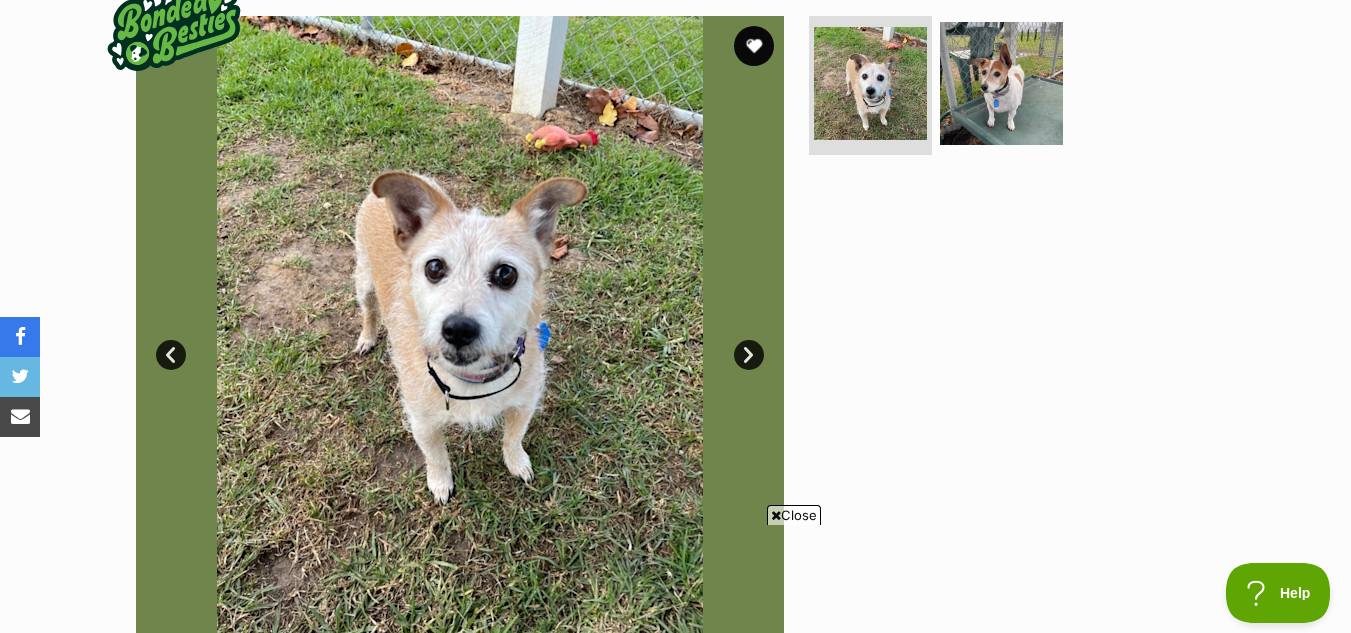 click on "Next" at bounding box center [749, 355] 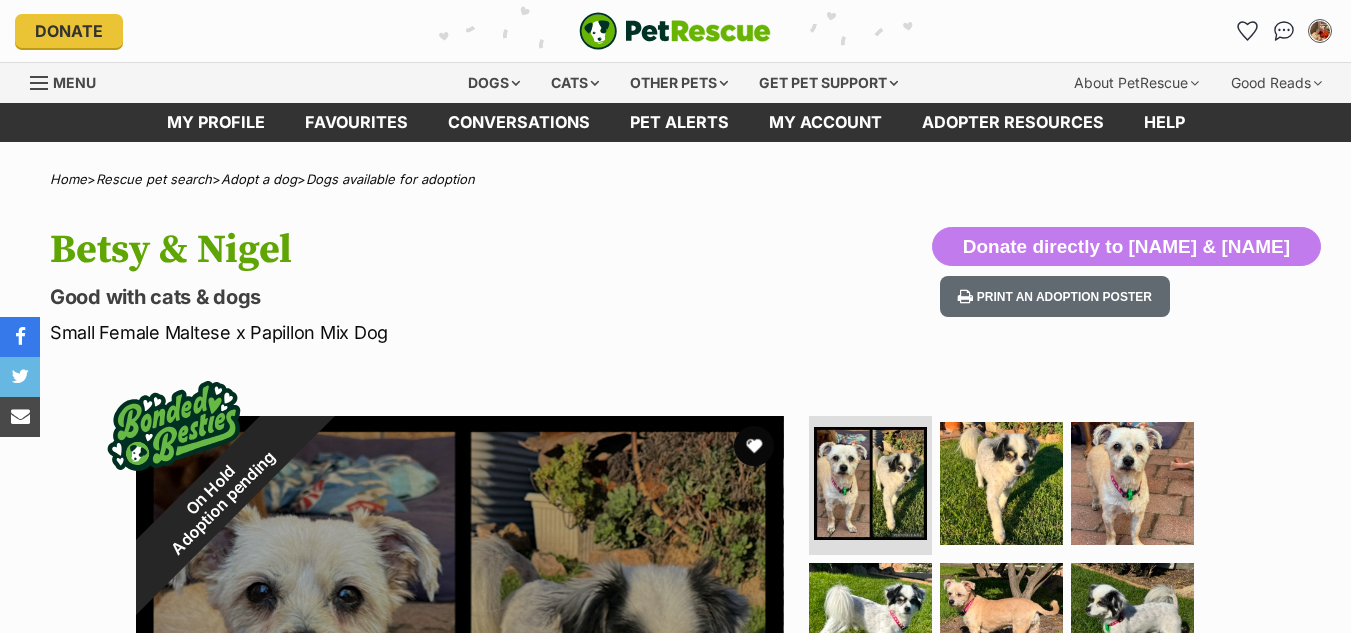 scroll, scrollTop: 0, scrollLeft: 0, axis: both 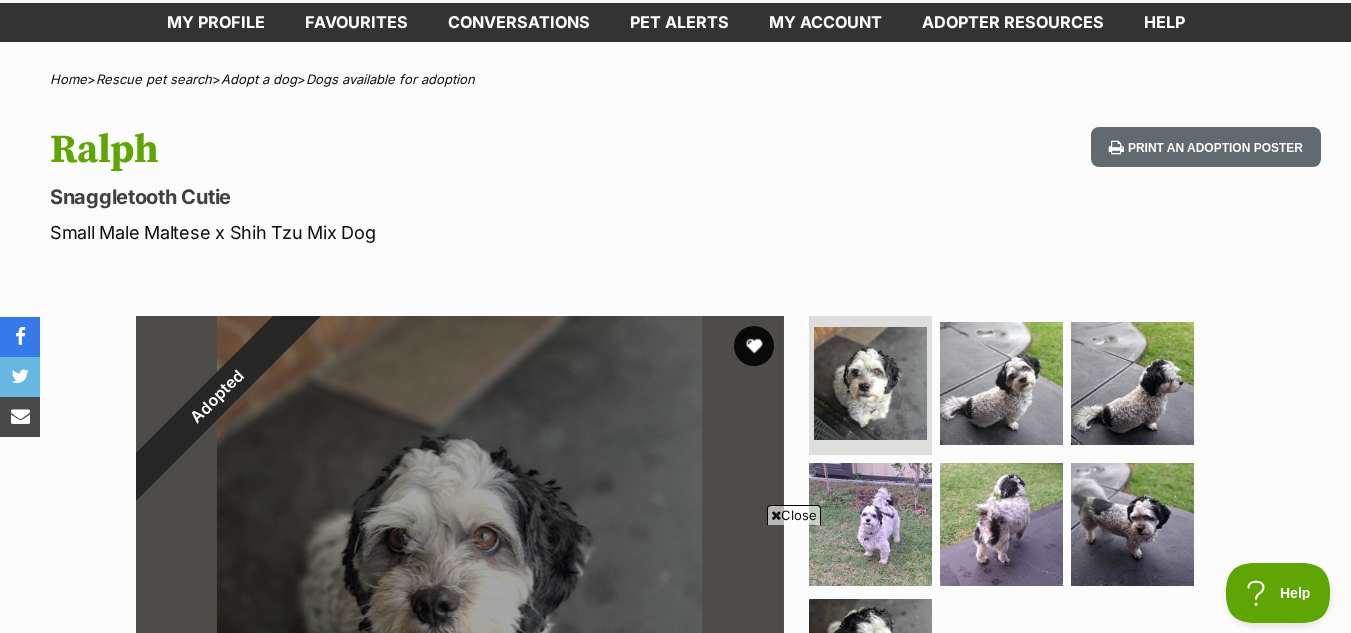 click on "Close" at bounding box center [794, 515] 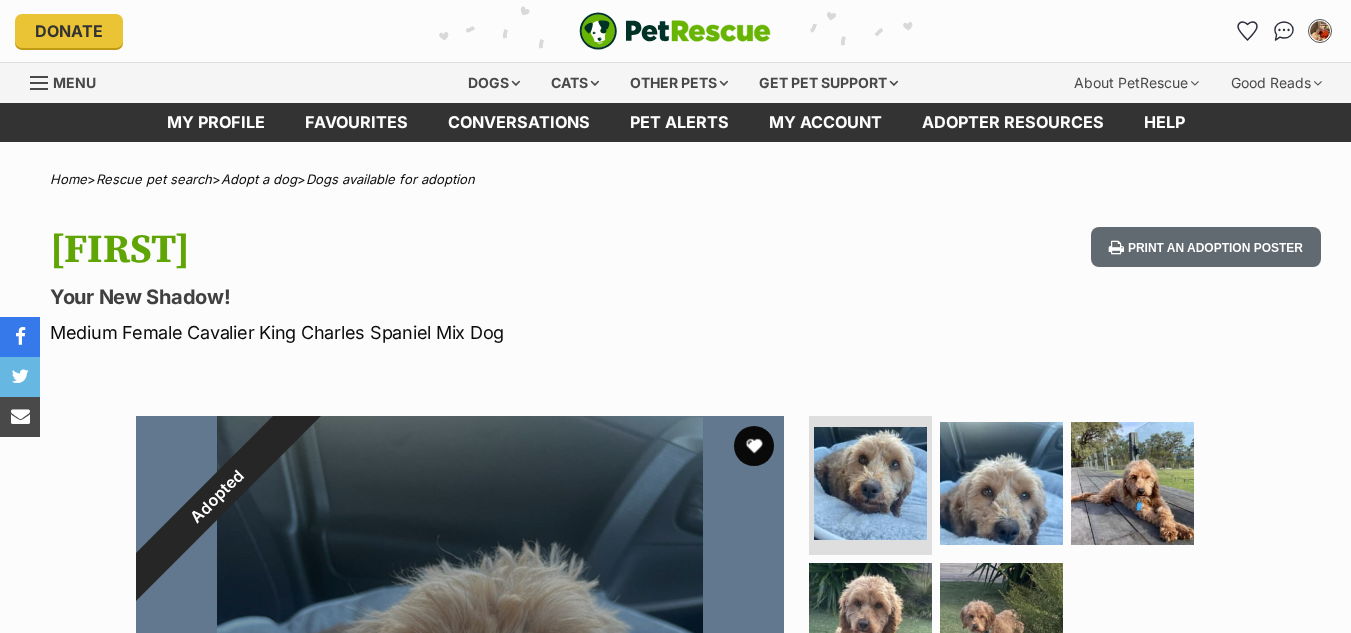 scroll, scrollTop: 0, scrollLeft: 0, axis: both 